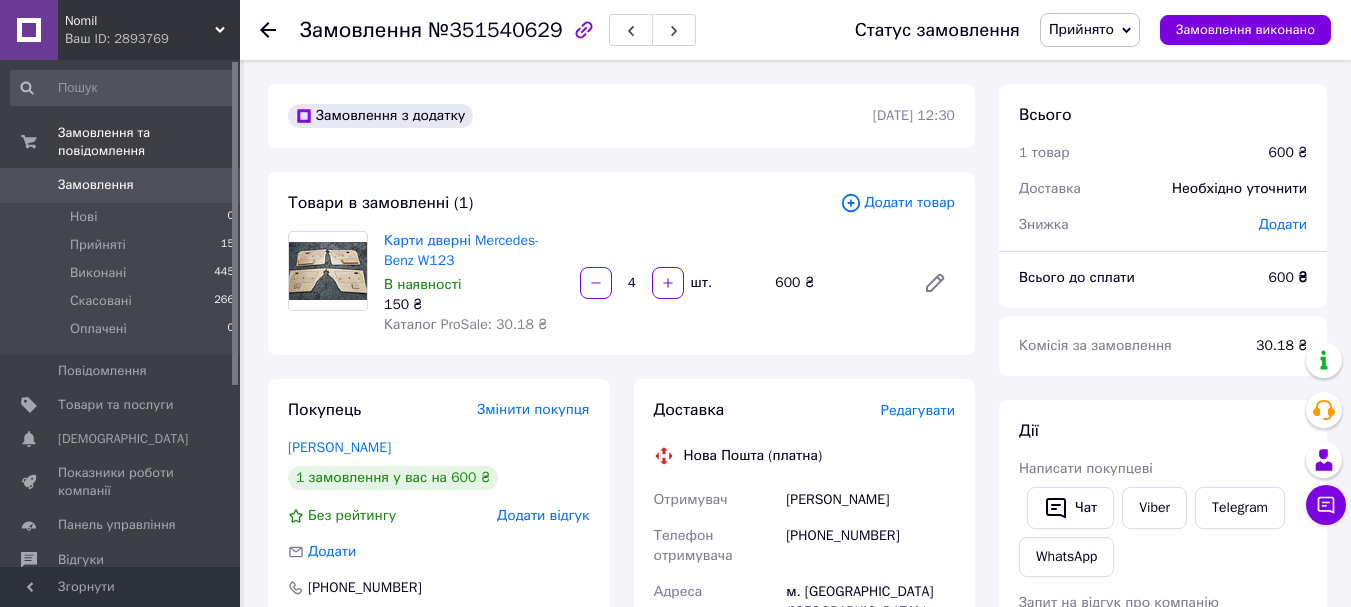 scroll, scrollTop: 96, scrollLeft: 0, axis: vertical 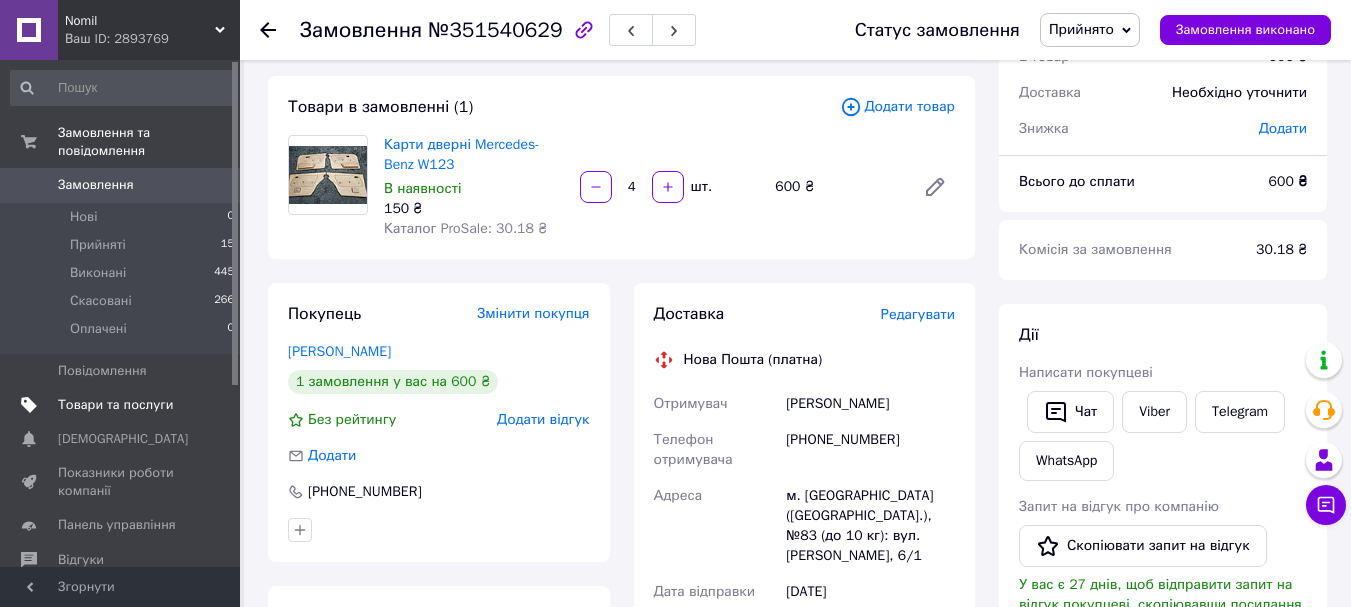 click on "Товари та послуги" at bounding box center [115, 405] 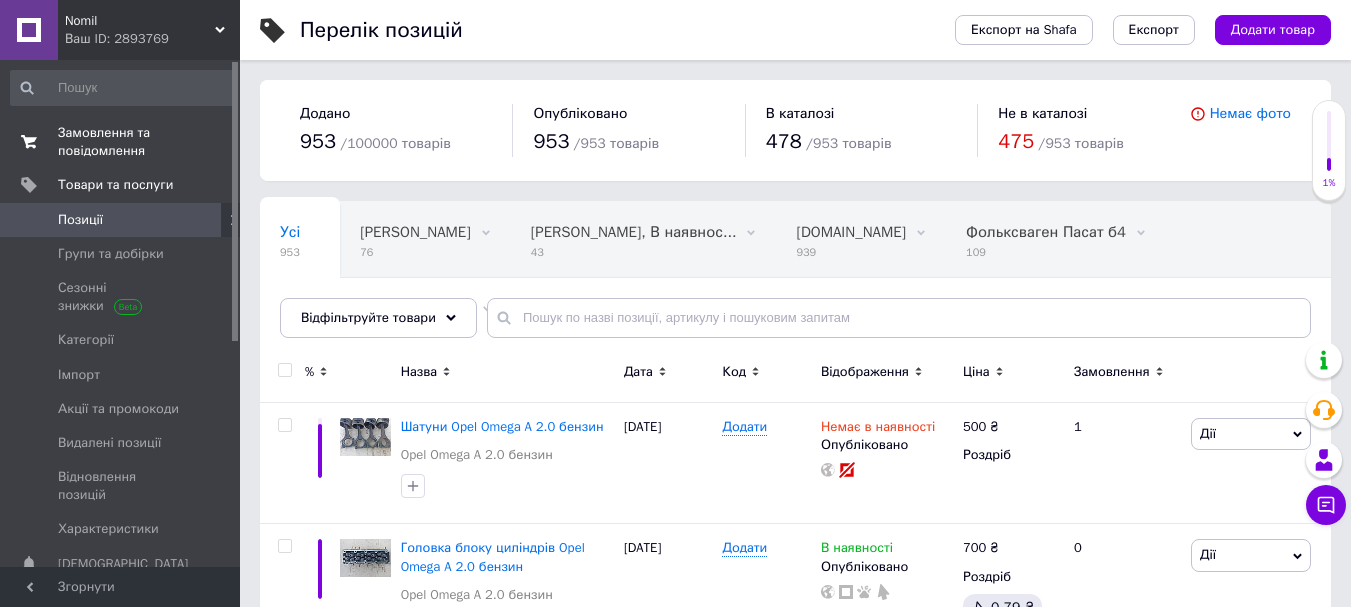 click on "Замовлення та повідомлення" at bounding box center [121, 142] 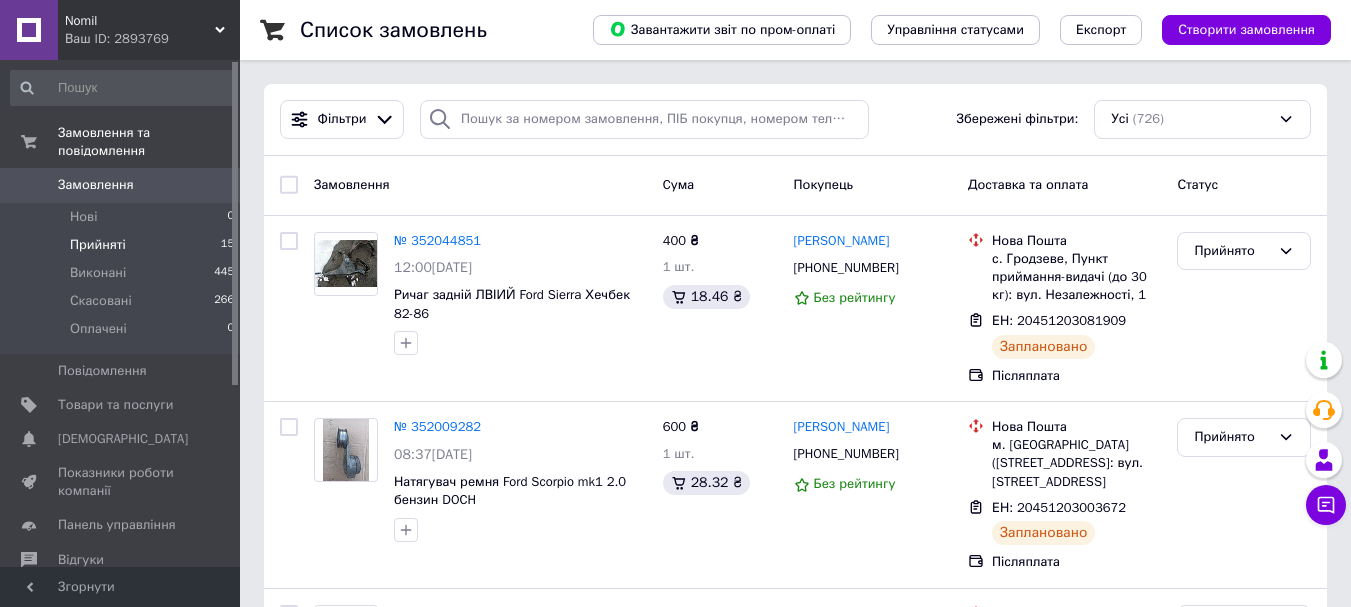 click on "Прийняті" at bounding box center (98, 245) 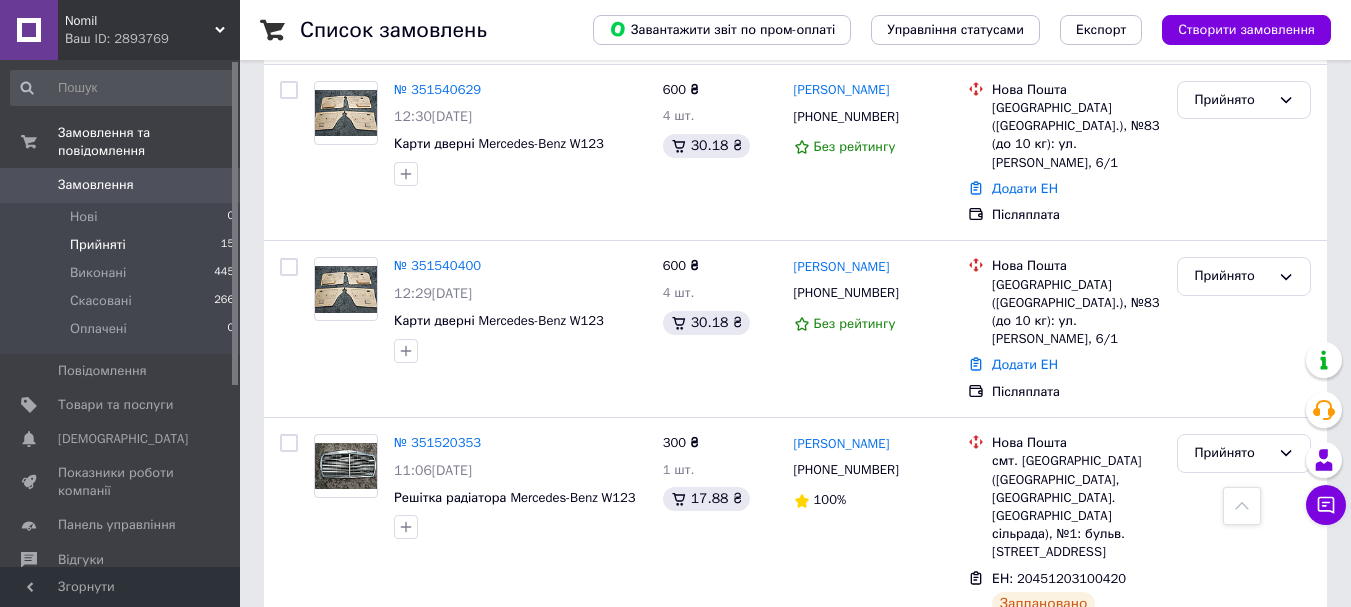 scroll, scrollTop: 1538, scrollLeft: 0, axis: vertical 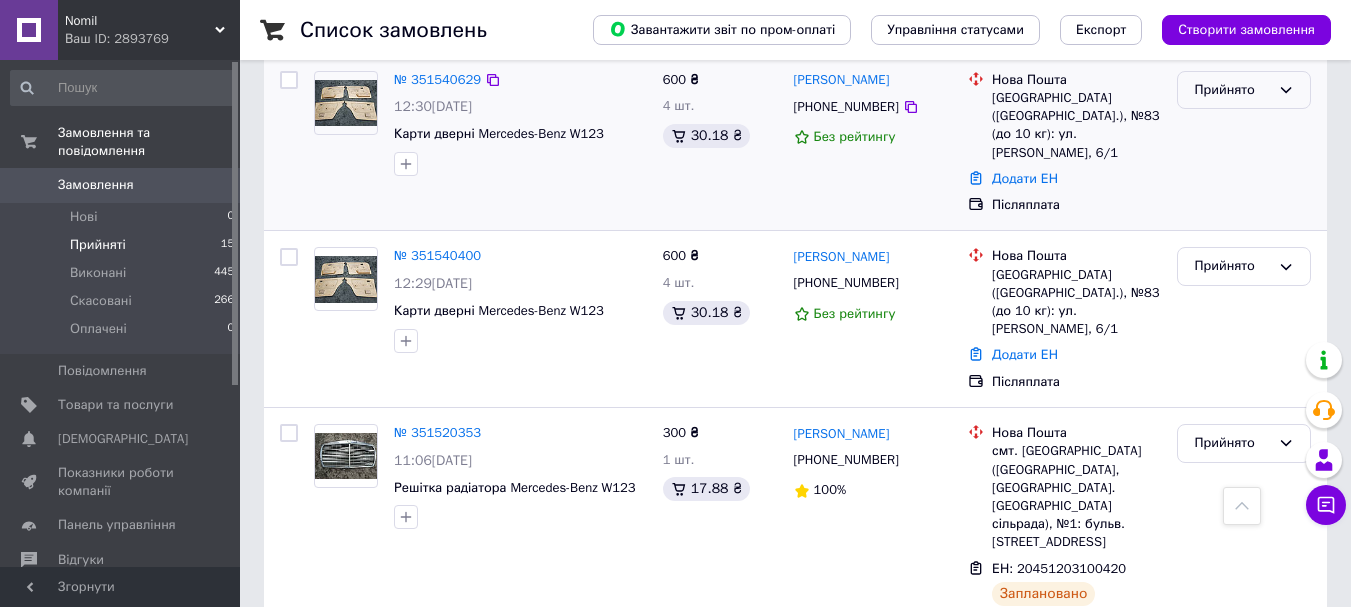 click on "Прийнято" at bounding box center [1232, 90] 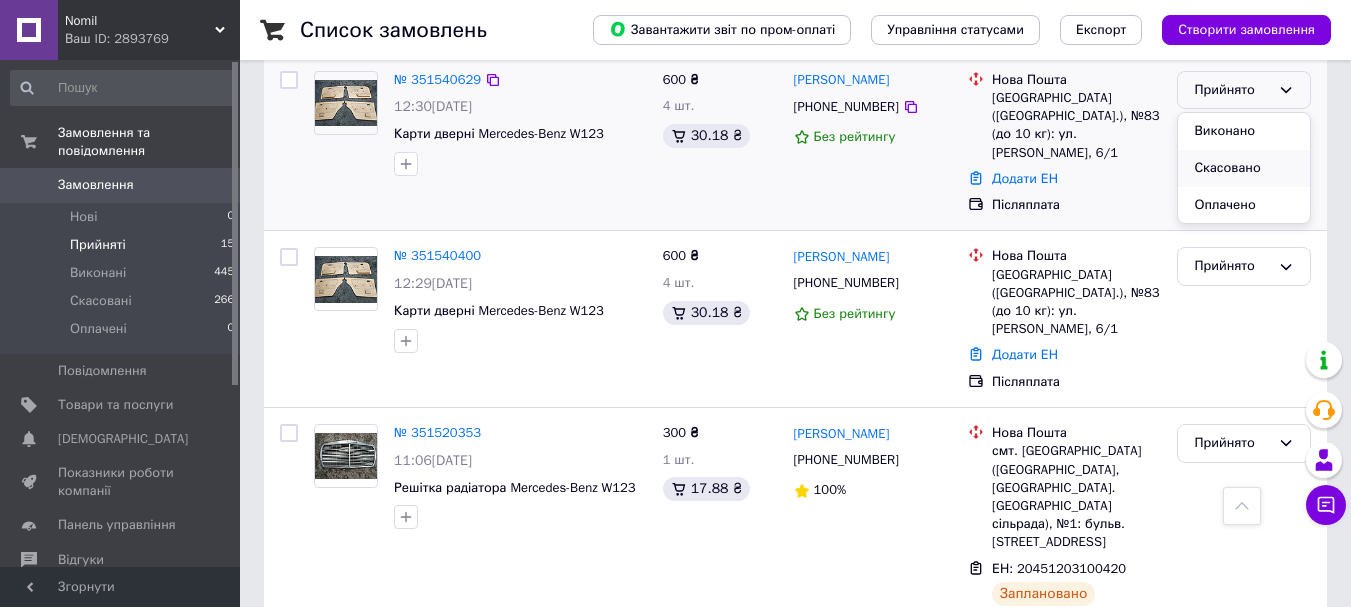 click on "Скасовано" at bounding box center [1244, 168] 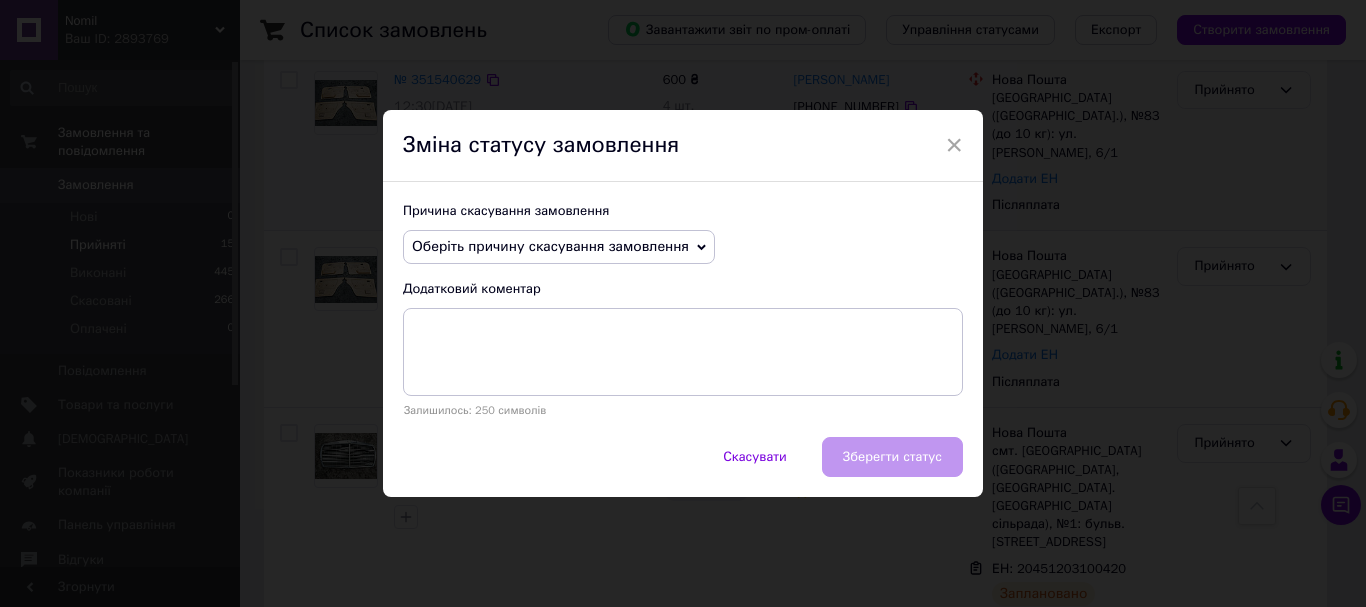 click on "Оберіть причину скасування замовлення" at bounding box center [550, 246] 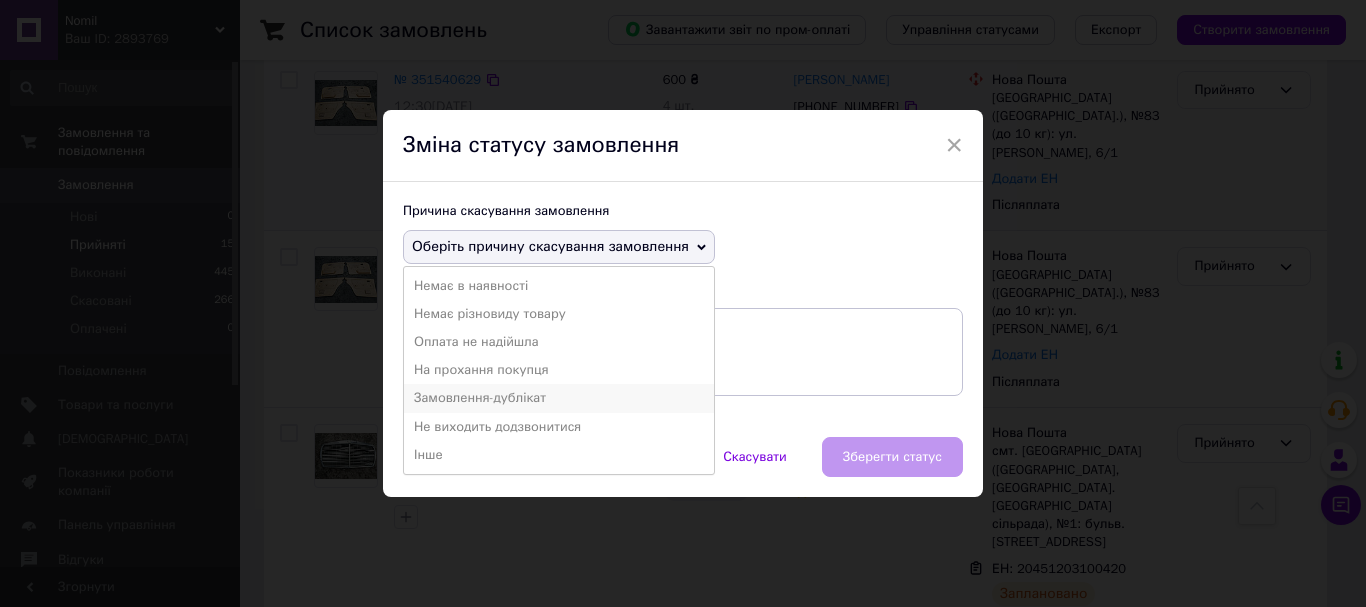 click on "Замовлення-дублікат" at bounding box center (559, 398) 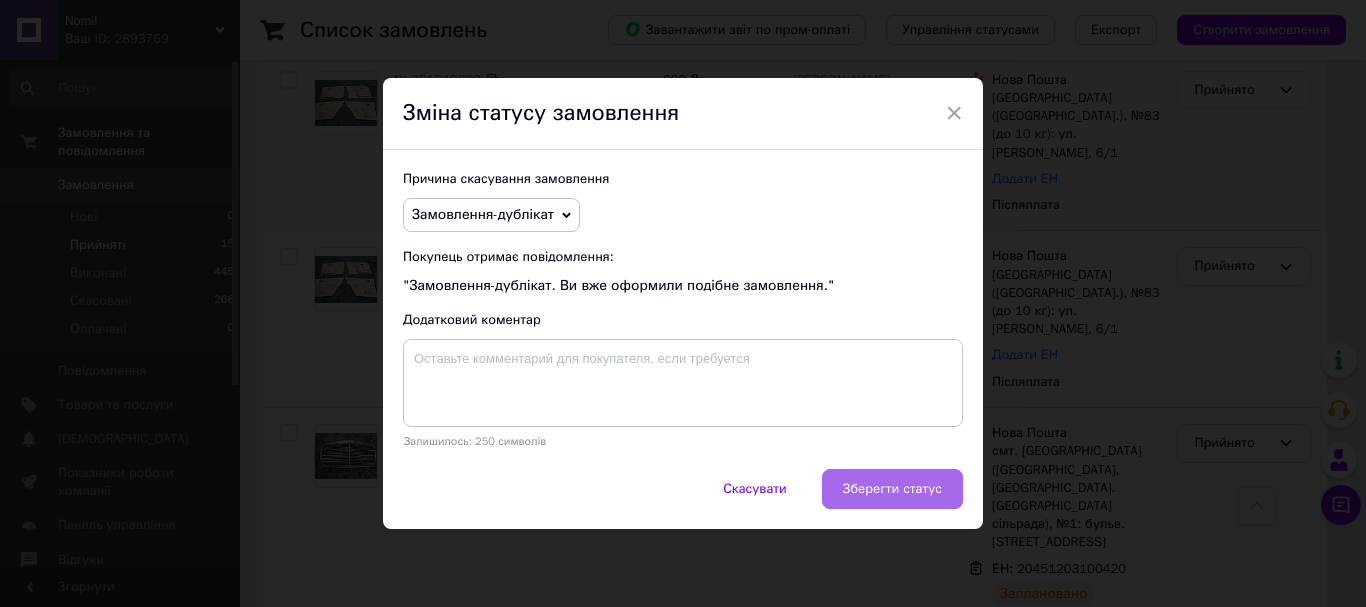click on "Зберегти статус" at bounding box center [892, 489] 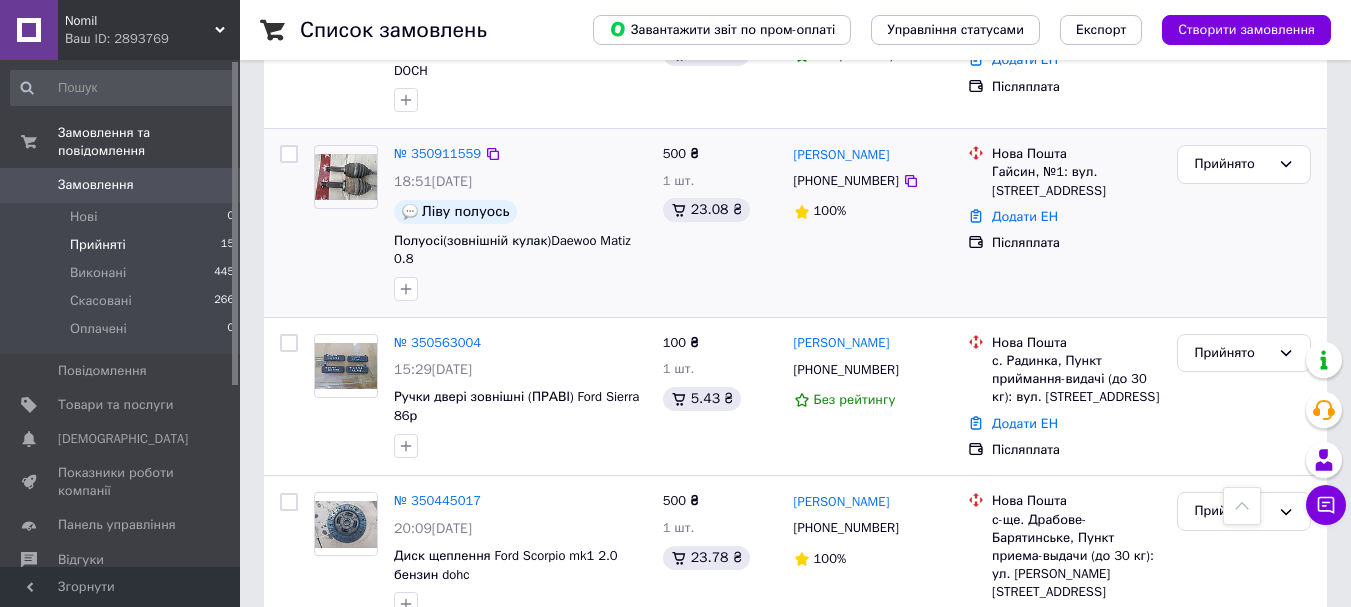 scroll, scrollTop: 2348, scrollLeft: 0, axis: vertical 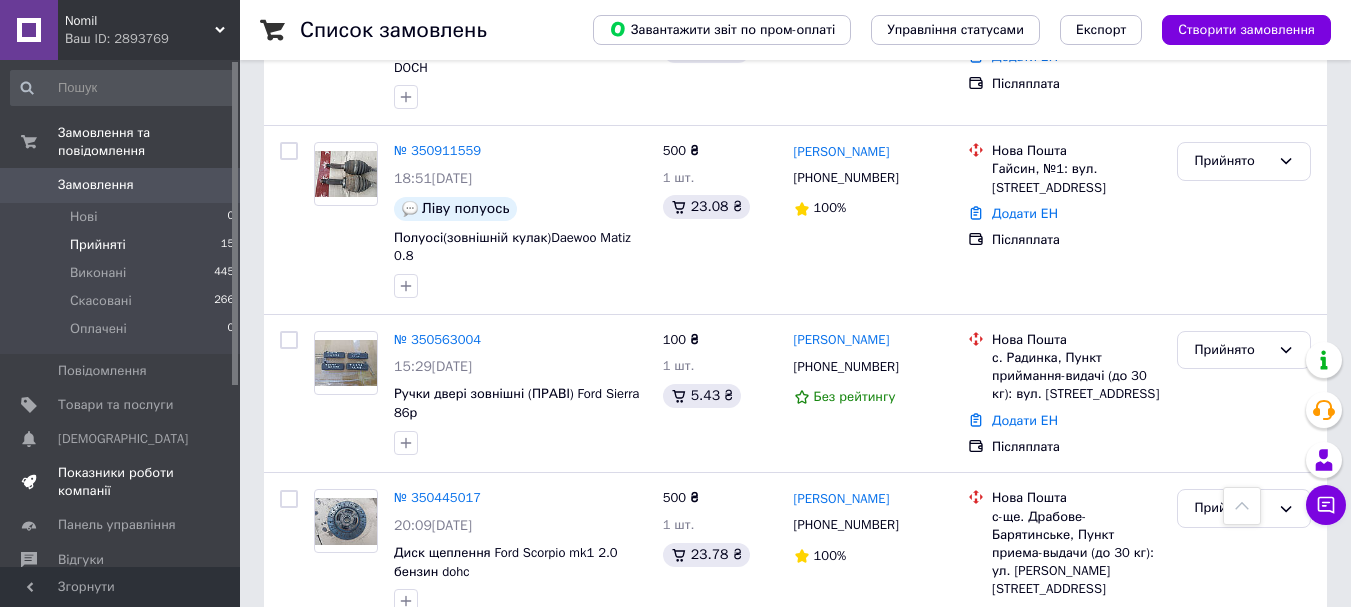 click on "Показники роботи компанії" at bounding box center (121, 482) 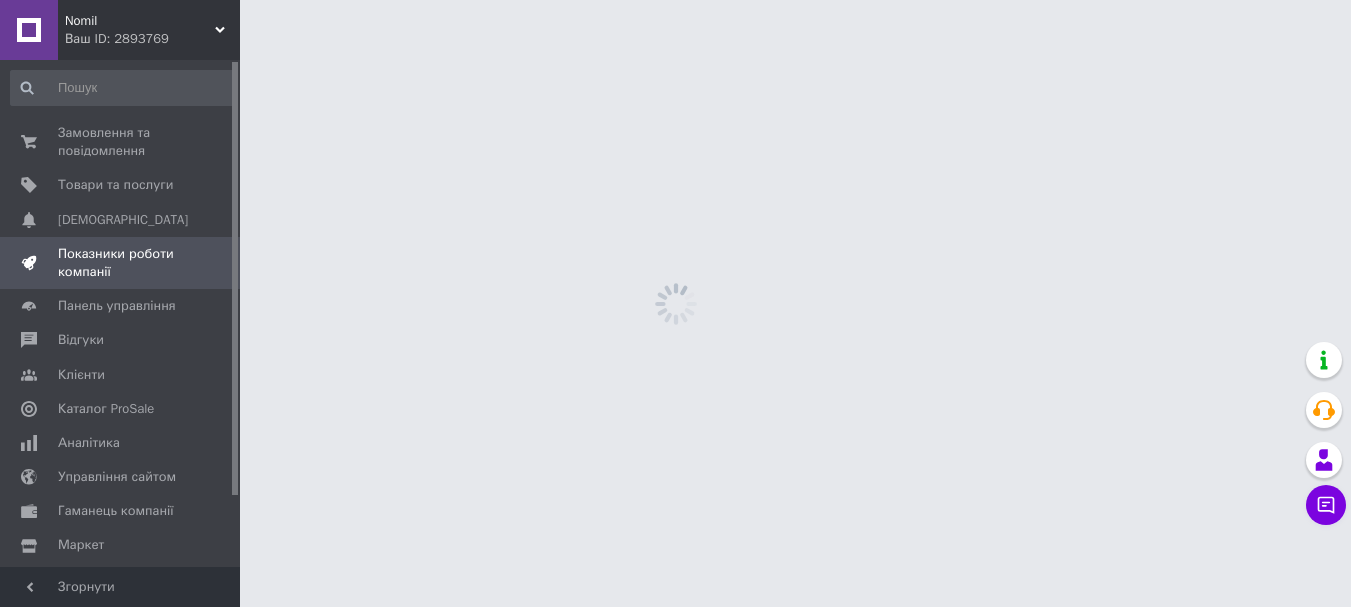 scroll, scrollTop: 0, scrollLeft: 0, axis: both 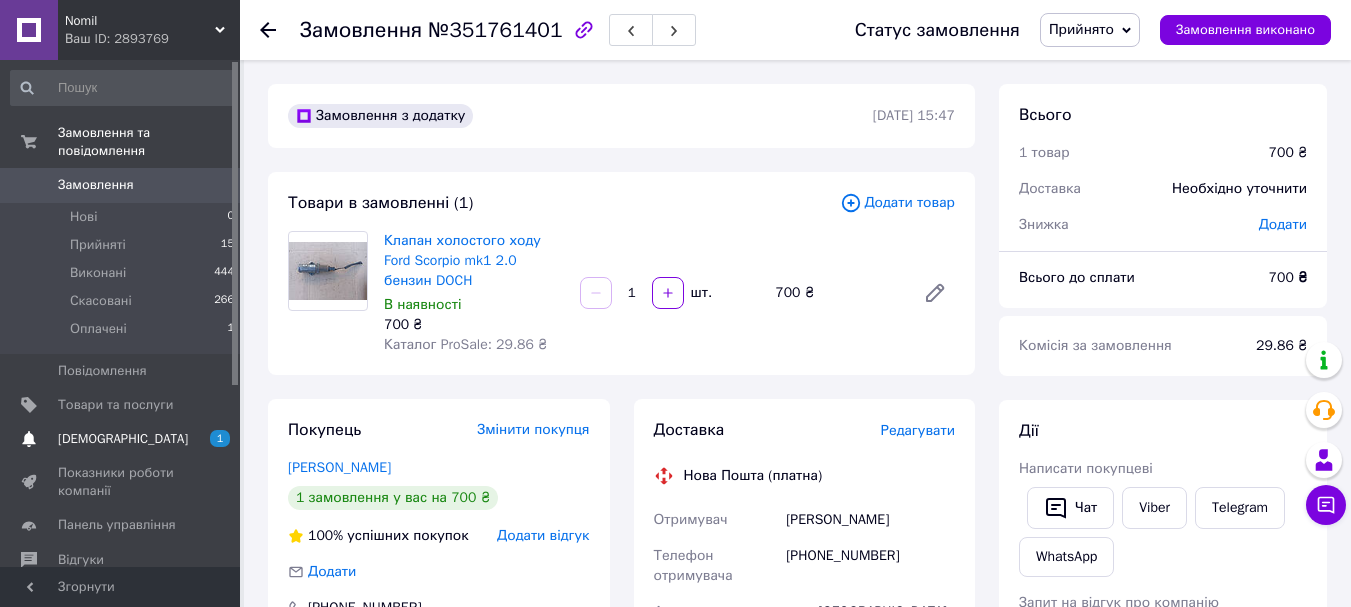 click on "[DEMOGRAPHIC_DATA]" at bounding box center (123, 439) 